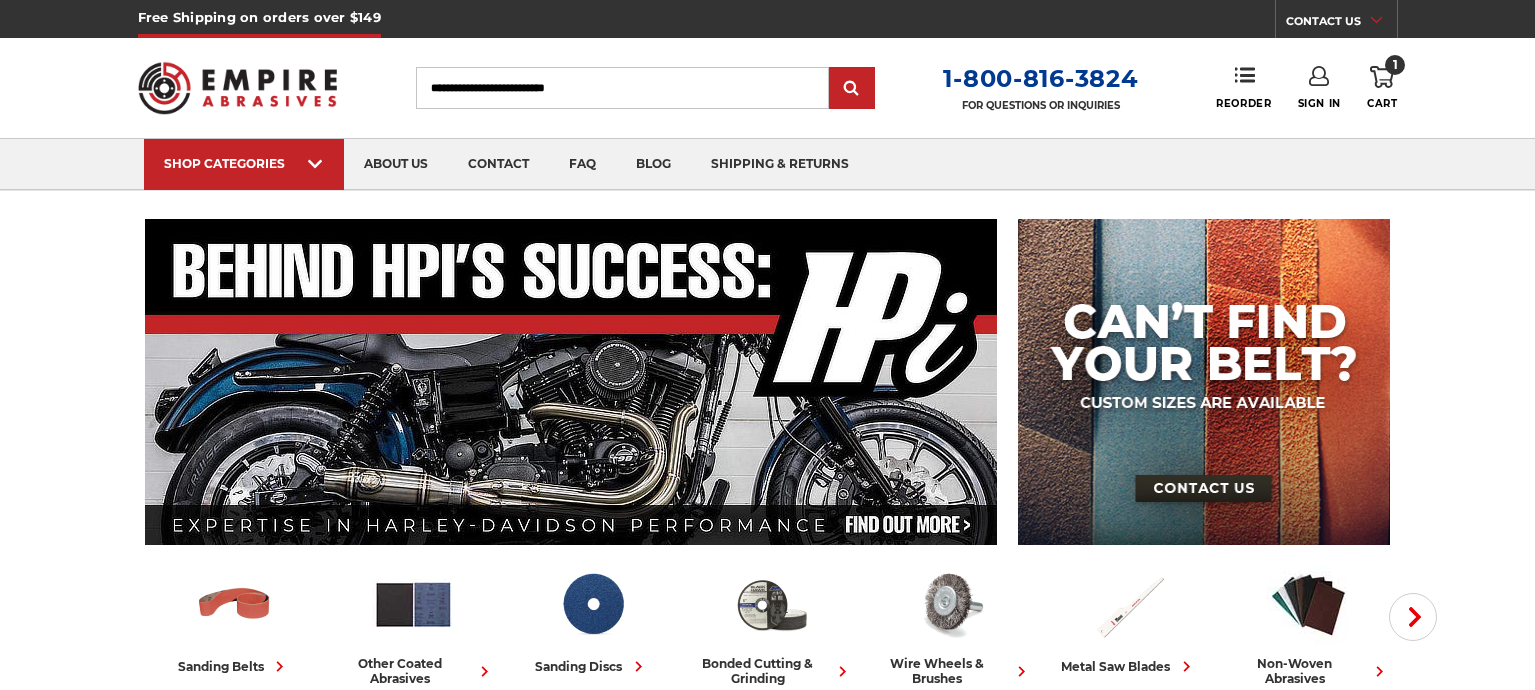 scroll, scrollTop: 0, scrollLeft: 0, axis: both 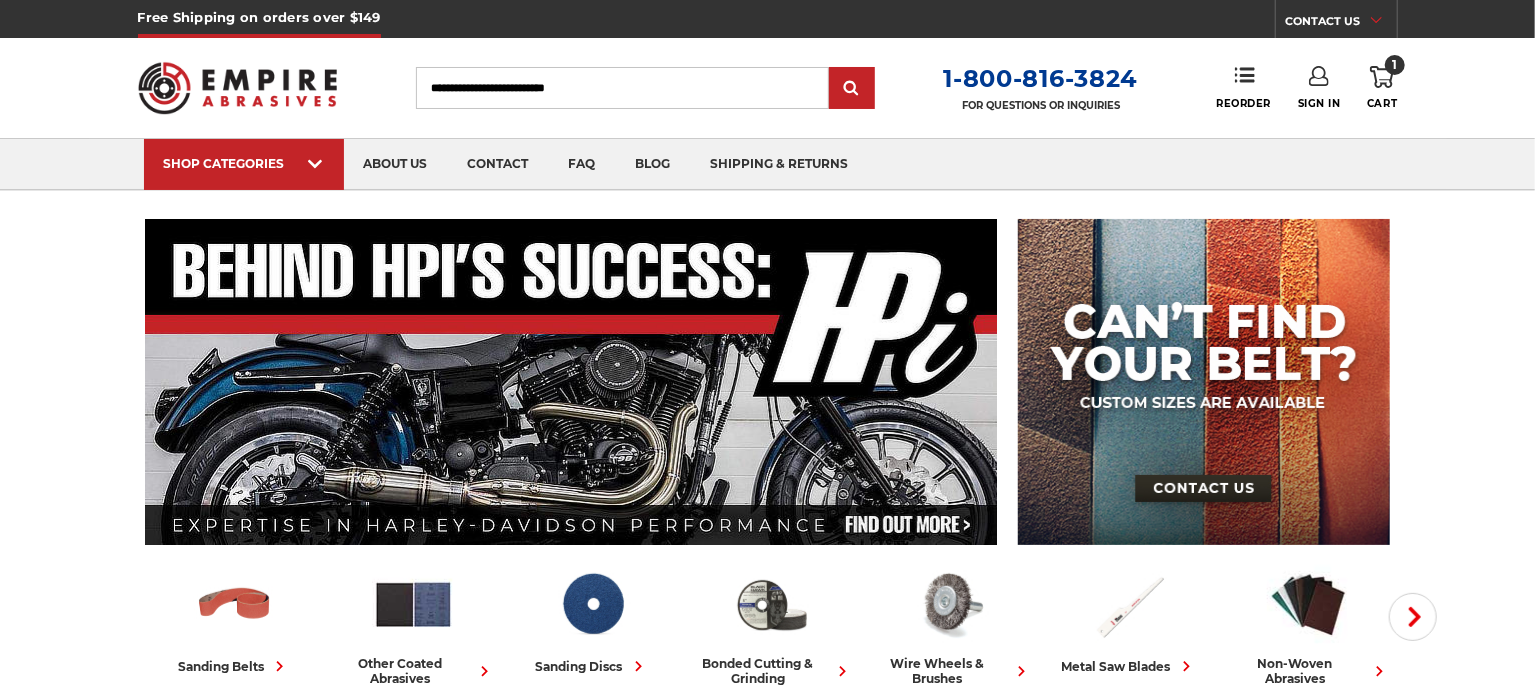 click on "Search" at bounding box center [622, 88] 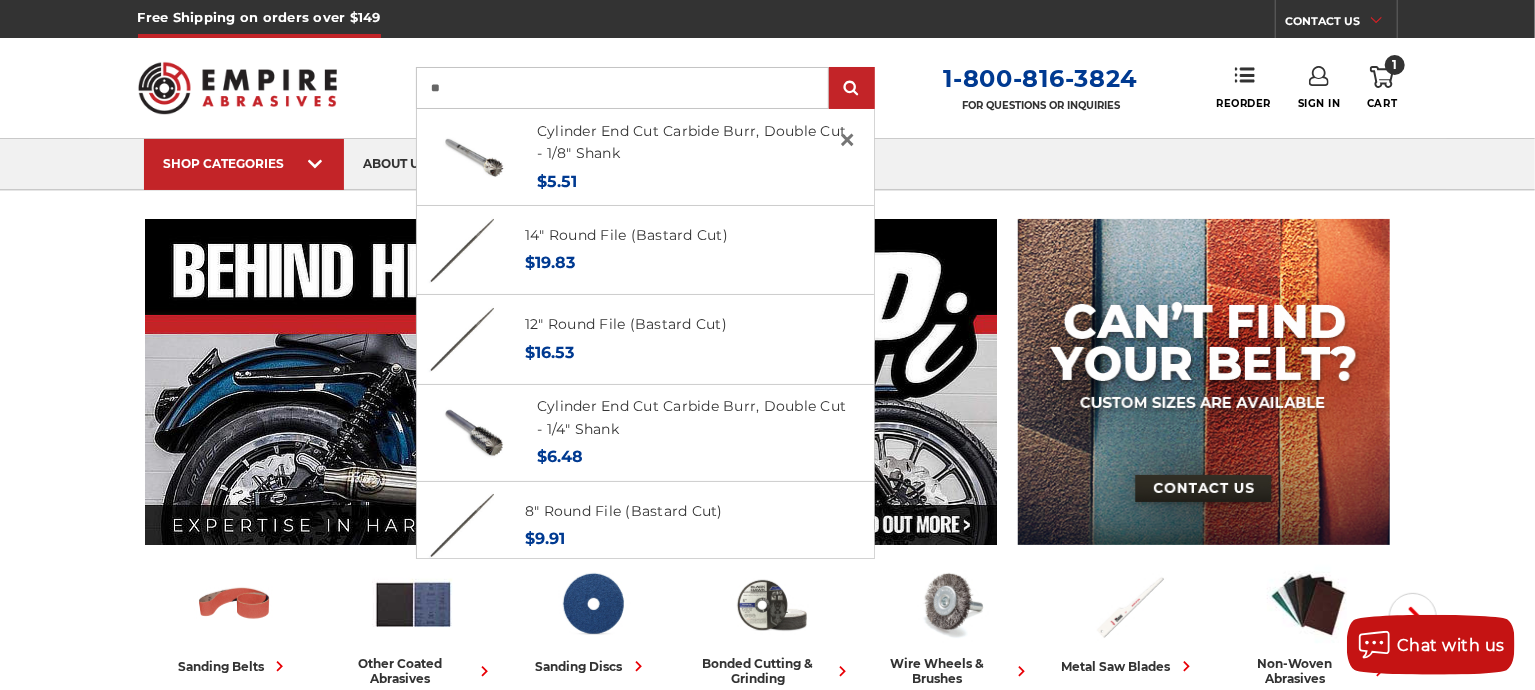 type on "*" 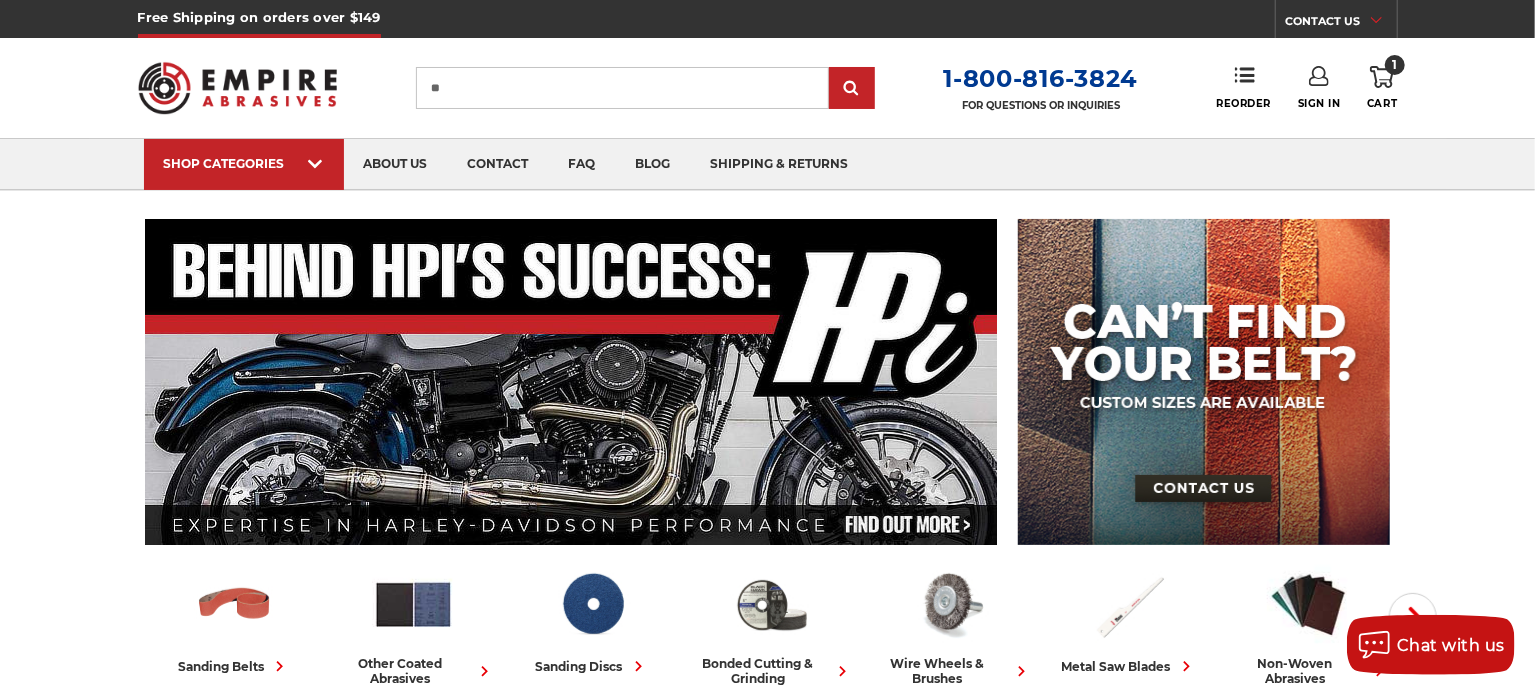 type on "*" 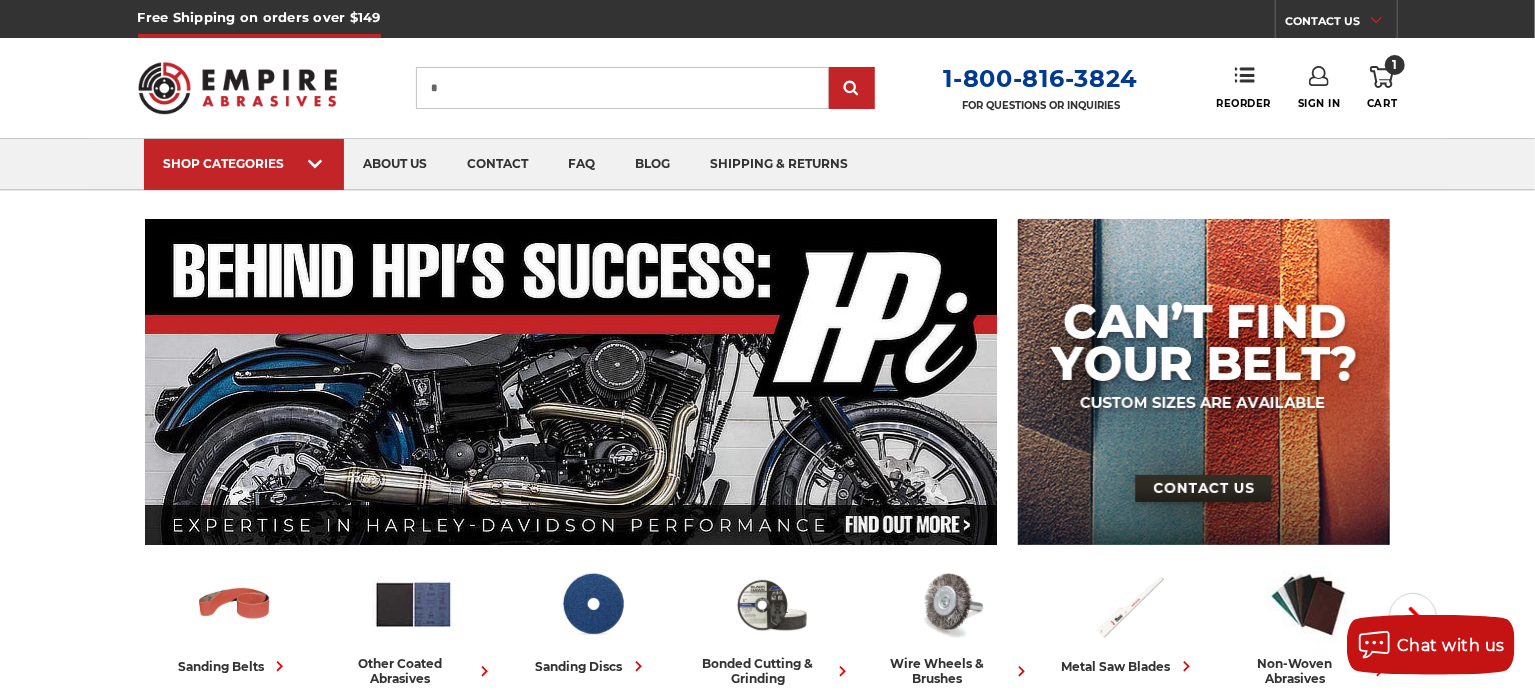 type 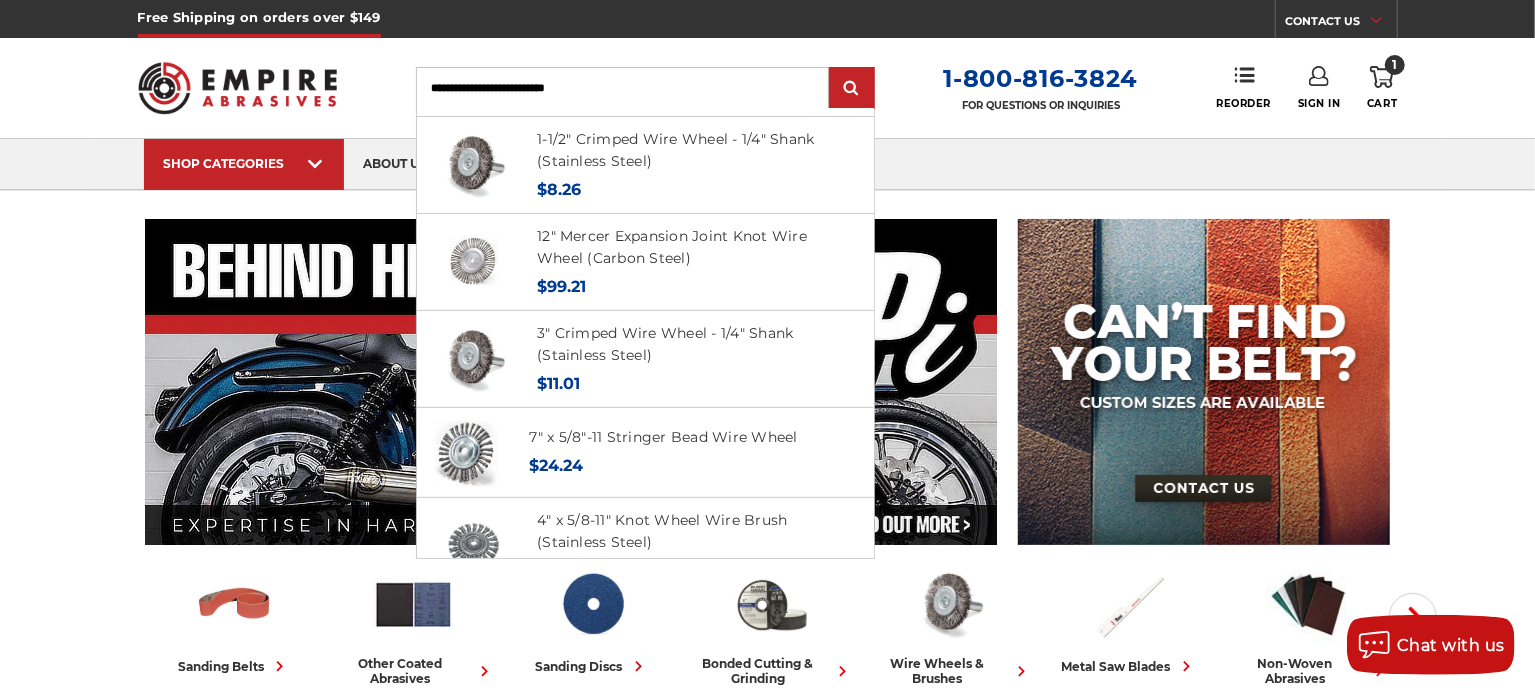 scroll, scrollTop: 278, scrollLeft: 0, axis: vertical 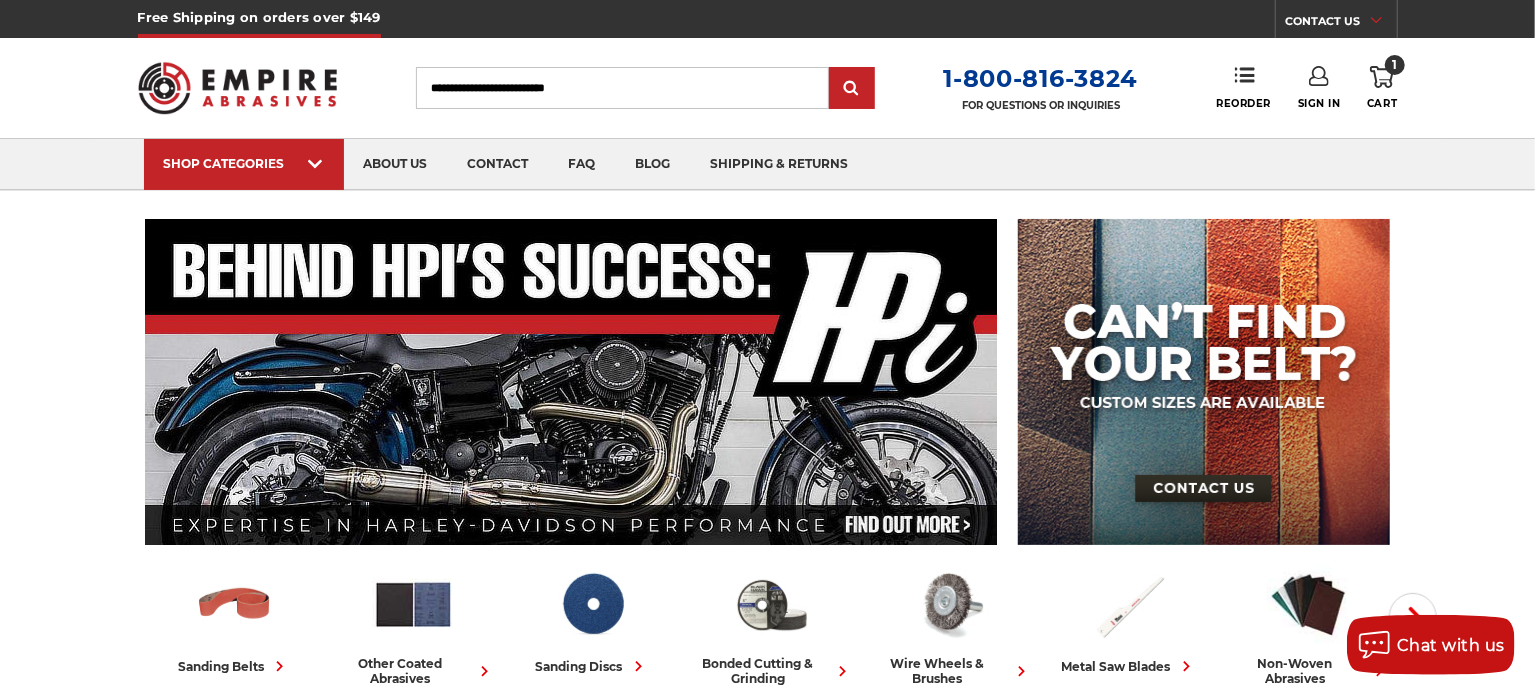 click on "Search" at bounding box center [622, 88] 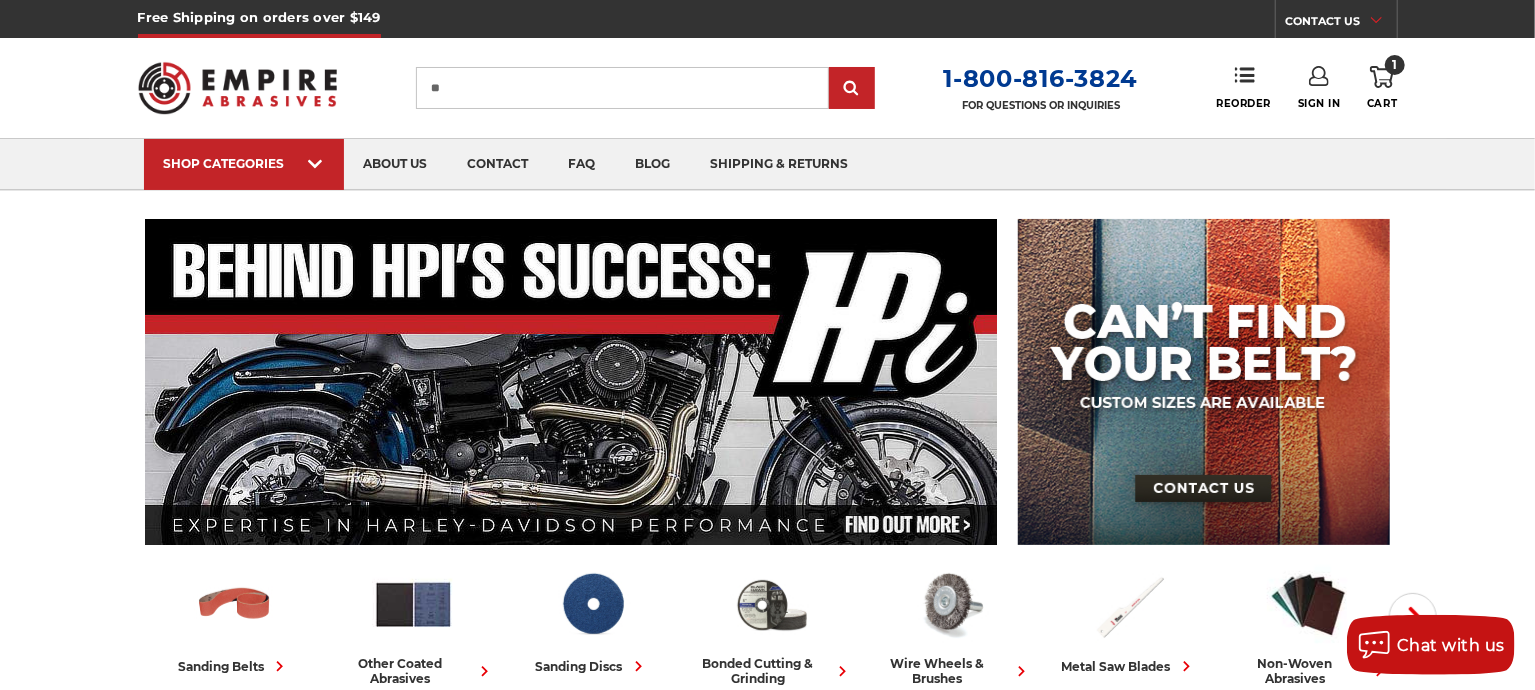 type on "*" 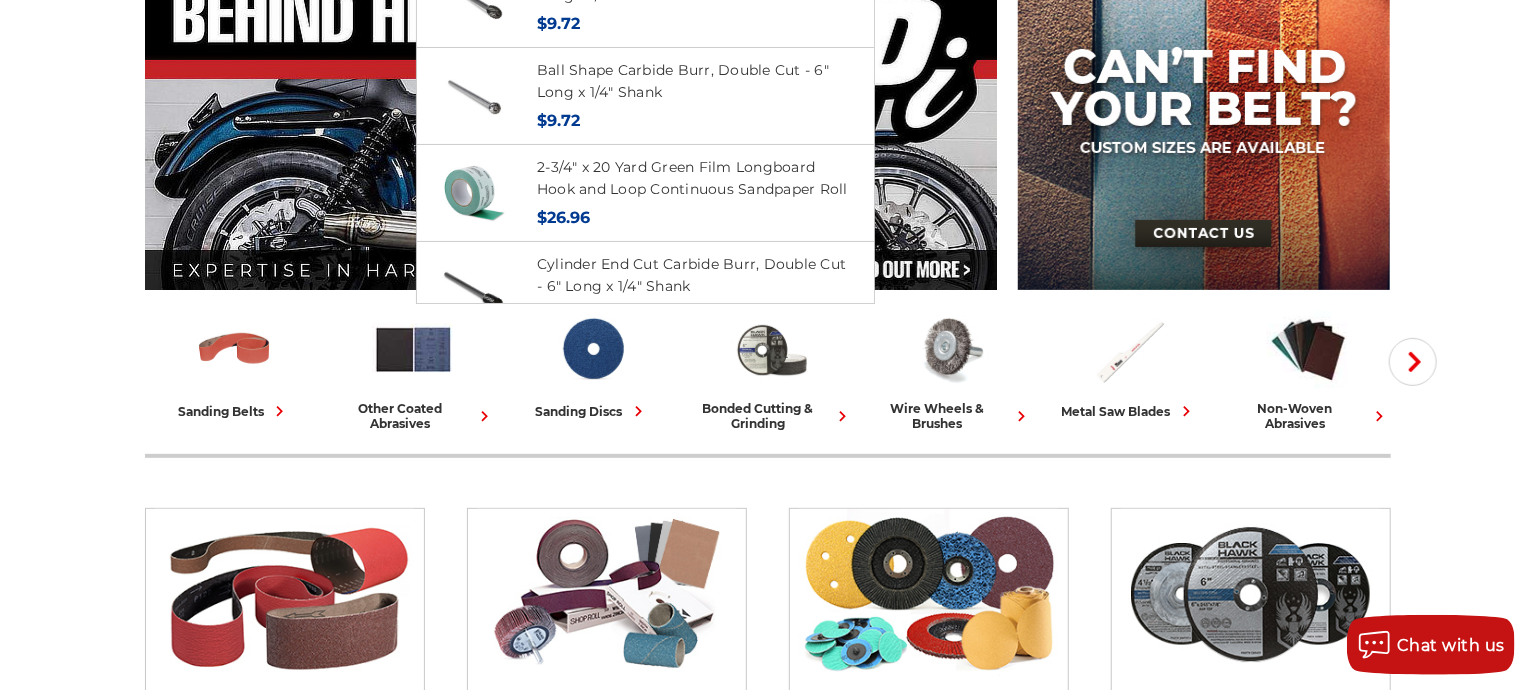 scroll, scrollTop: 272, scrollLeft: 0, axis: vertical 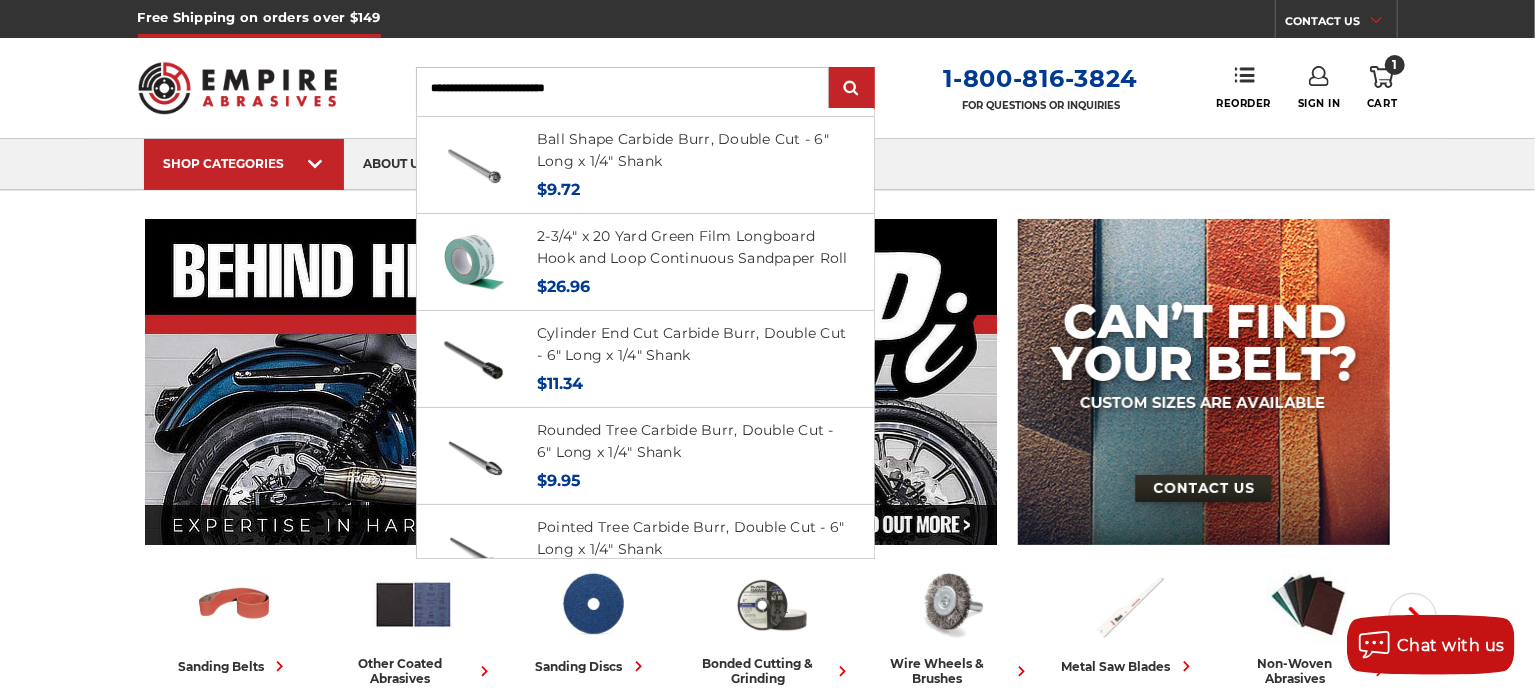 click on "Search" at bounding box center (622, 88) 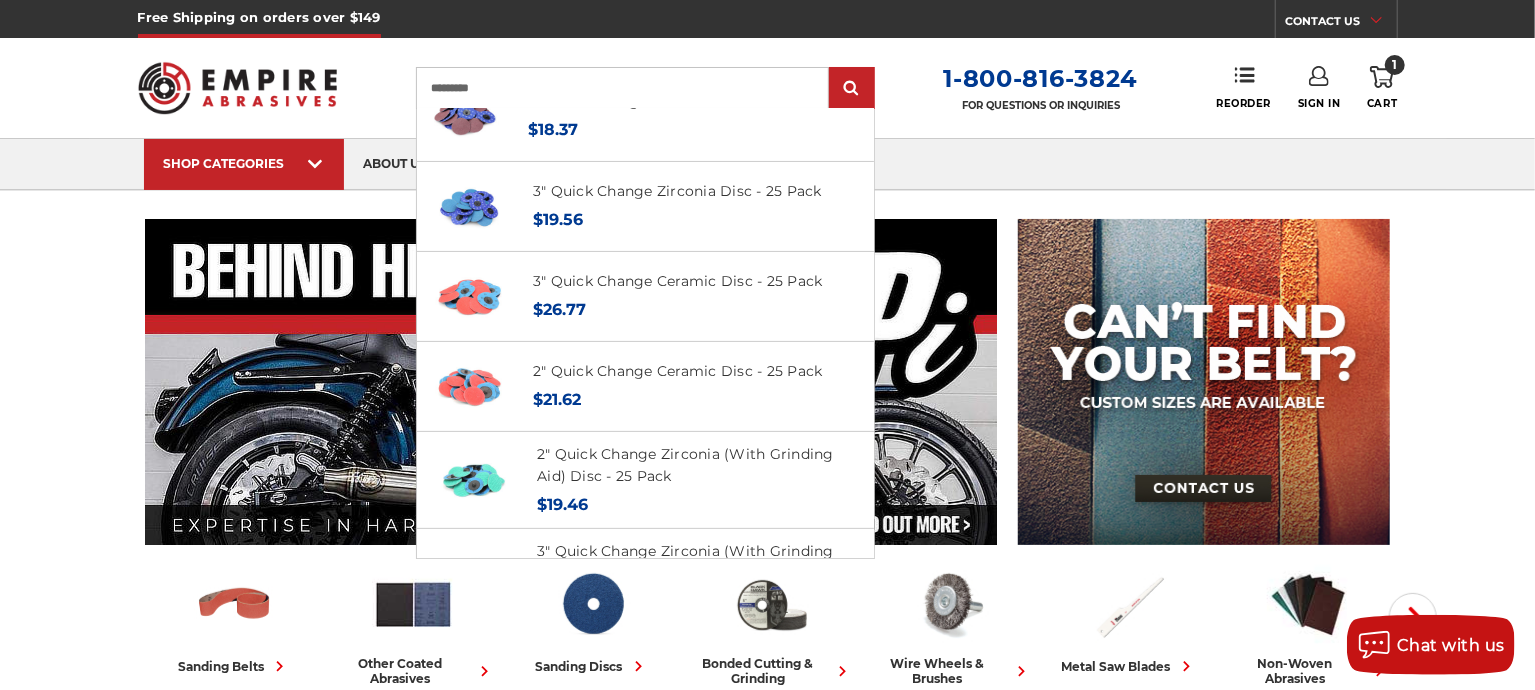 scroll, scrollTop: 0, scrollLeft: 0, axis: both 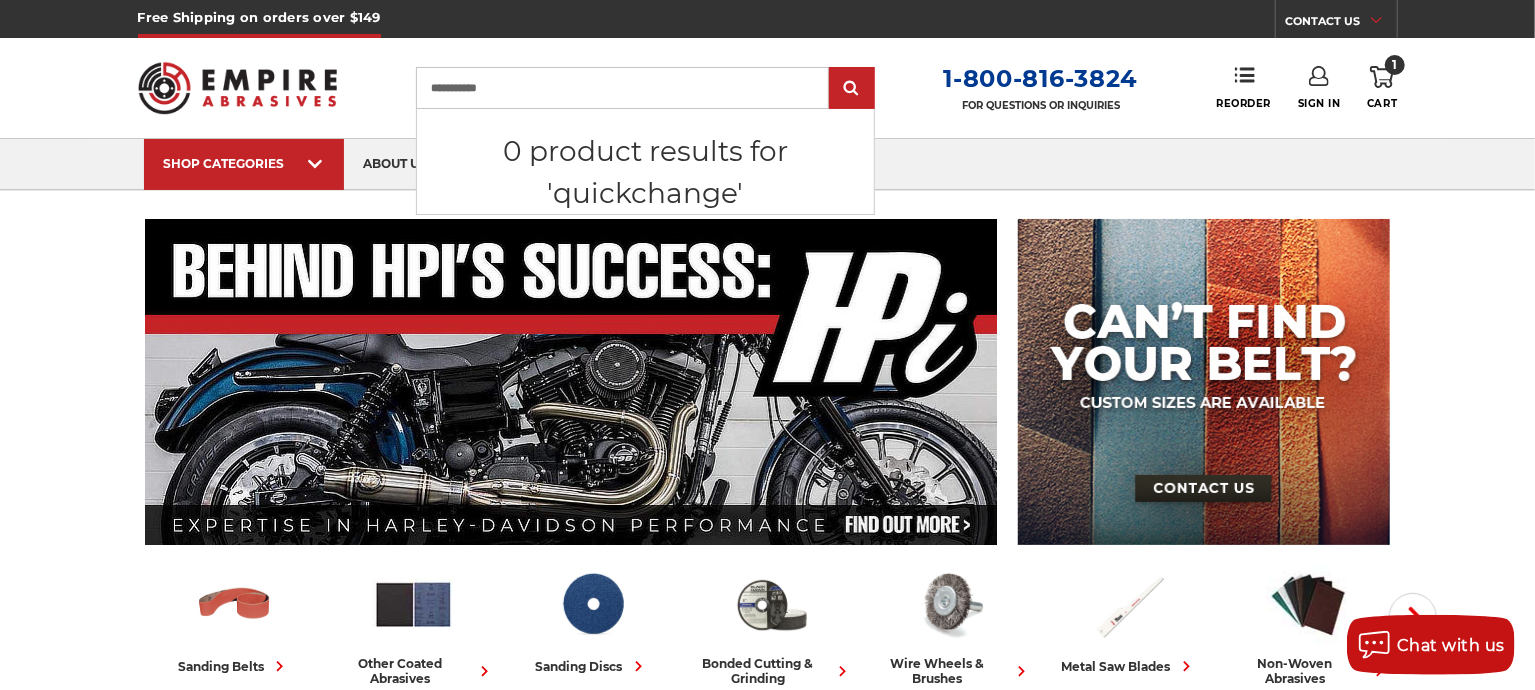 type on "**********" 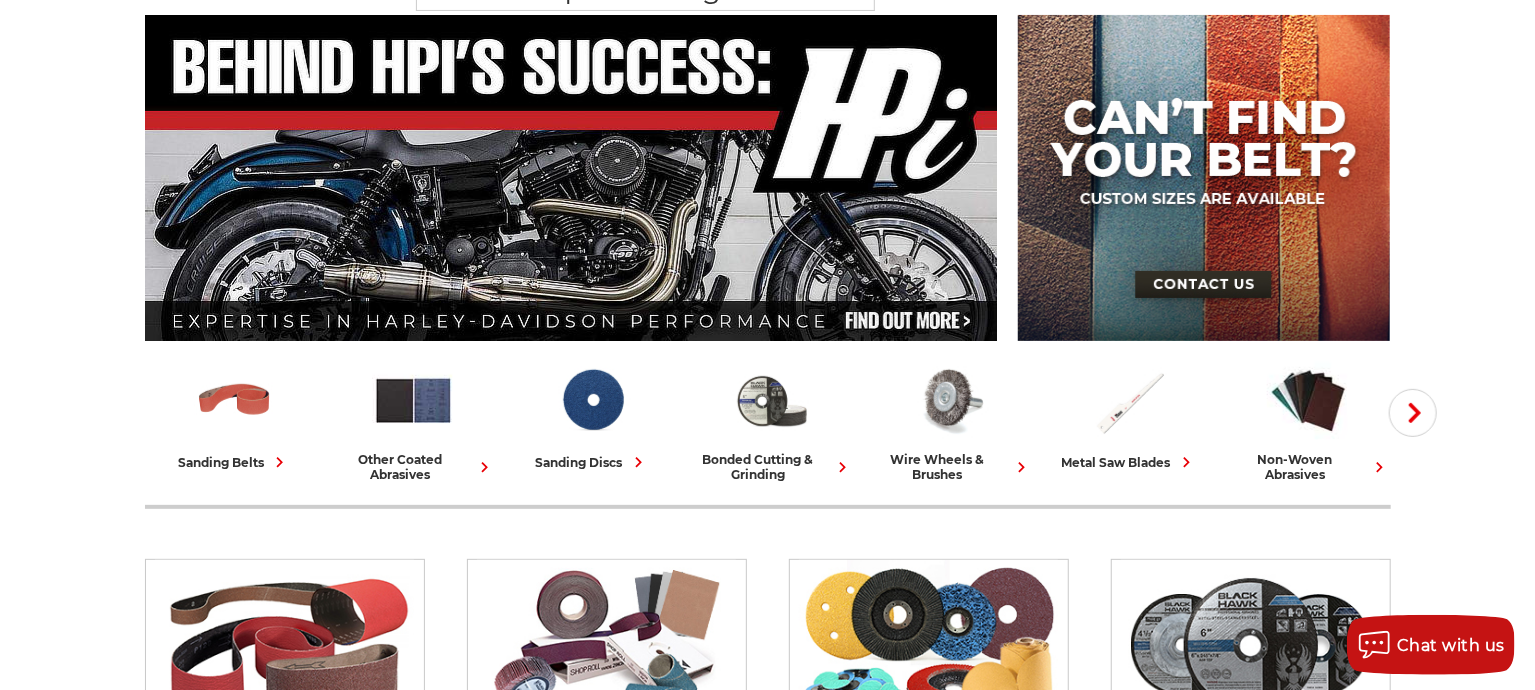 scroll, scrollTop: 0, scrollLeft: 0, axis: both 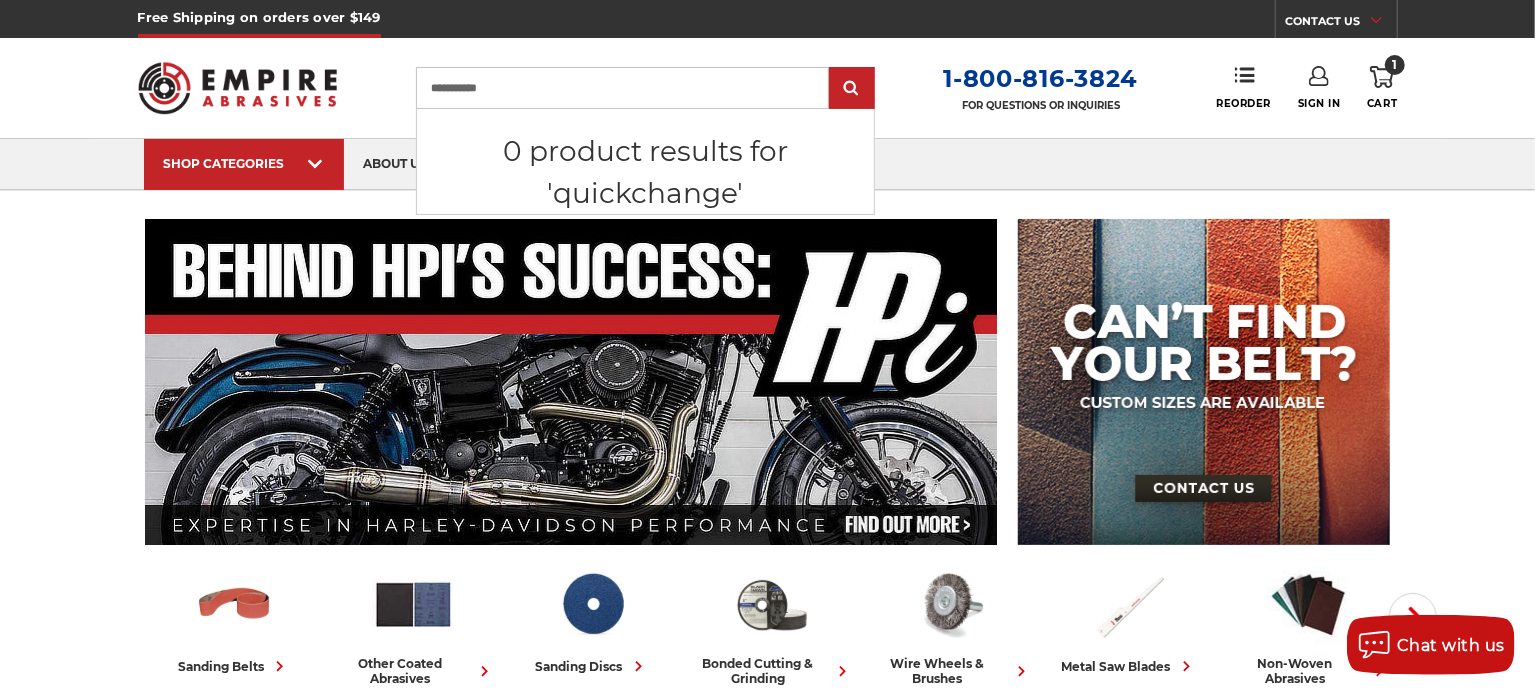 click on "**********" at bounding box center (622, 88) 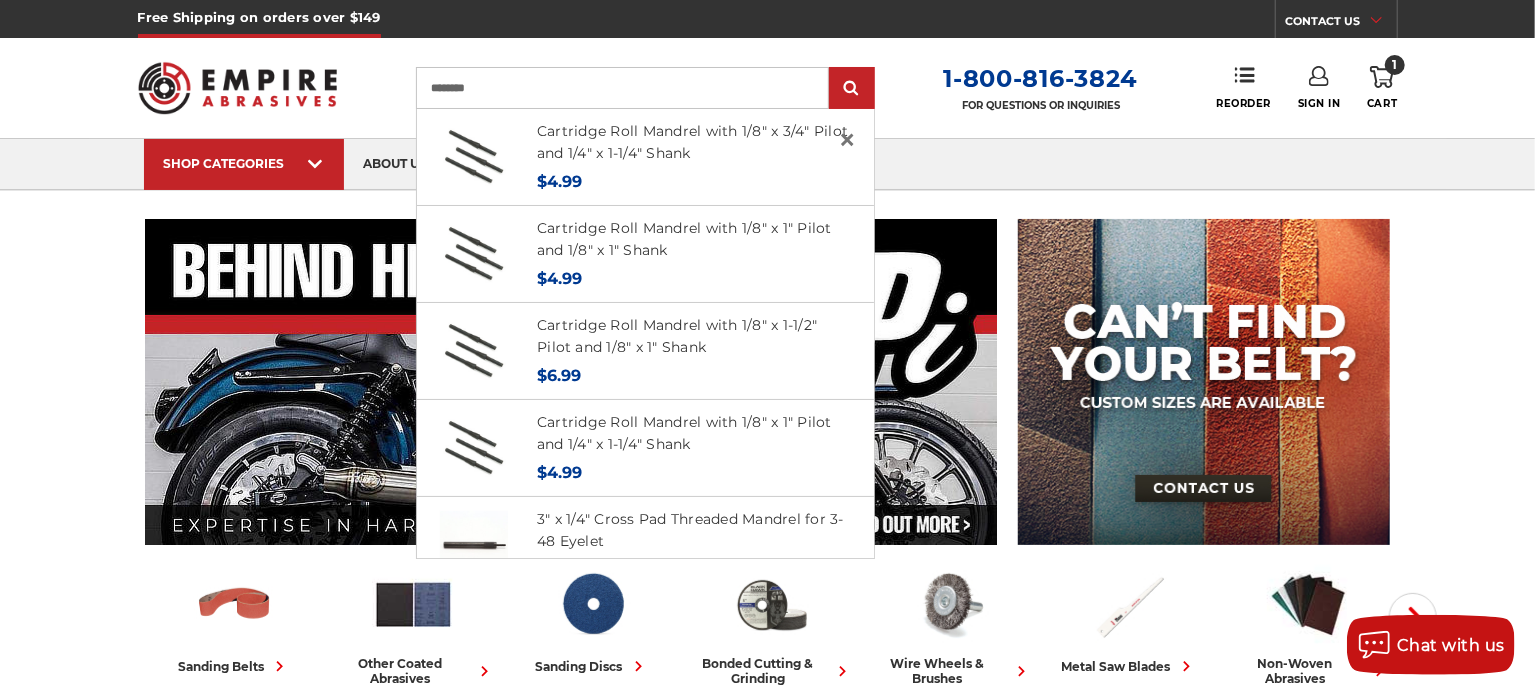 type on "********" 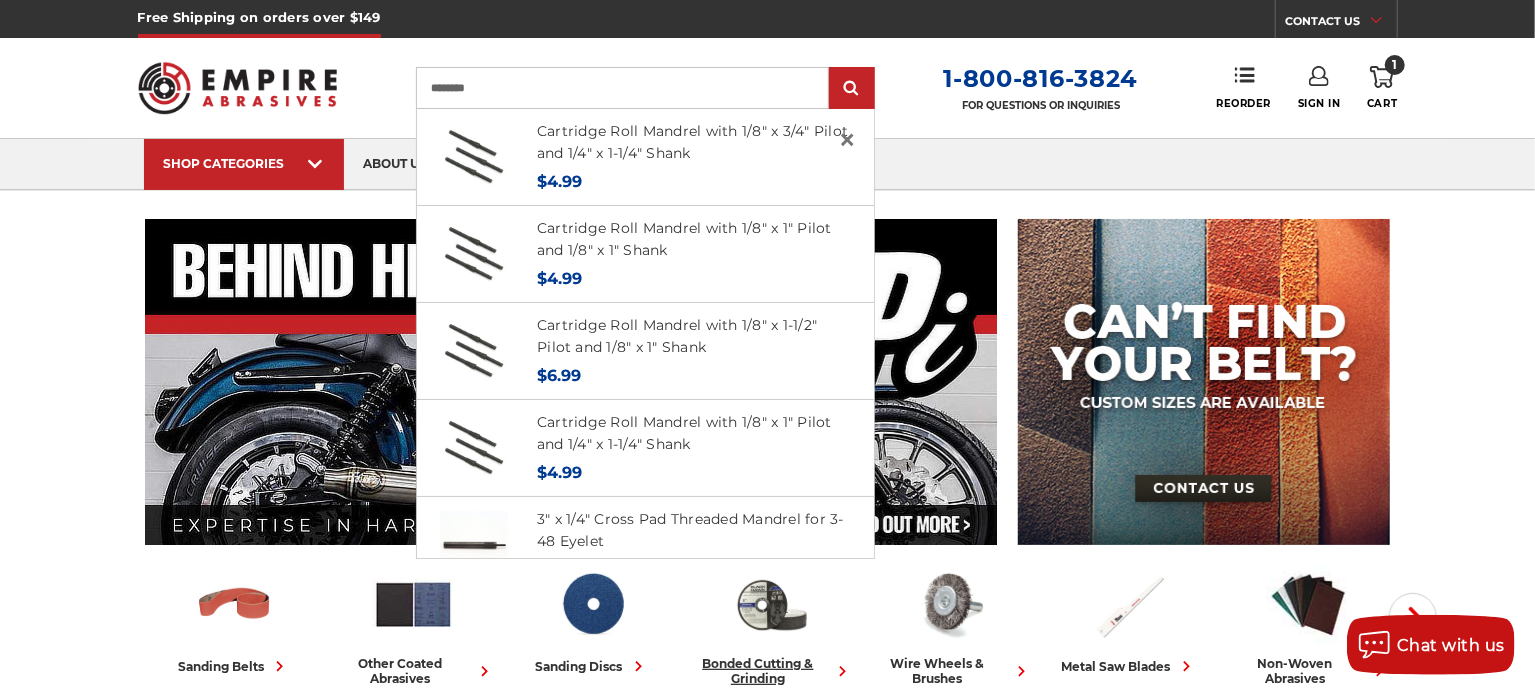 click on "bonded cutting & grinding" at bounding box center [771, 671] 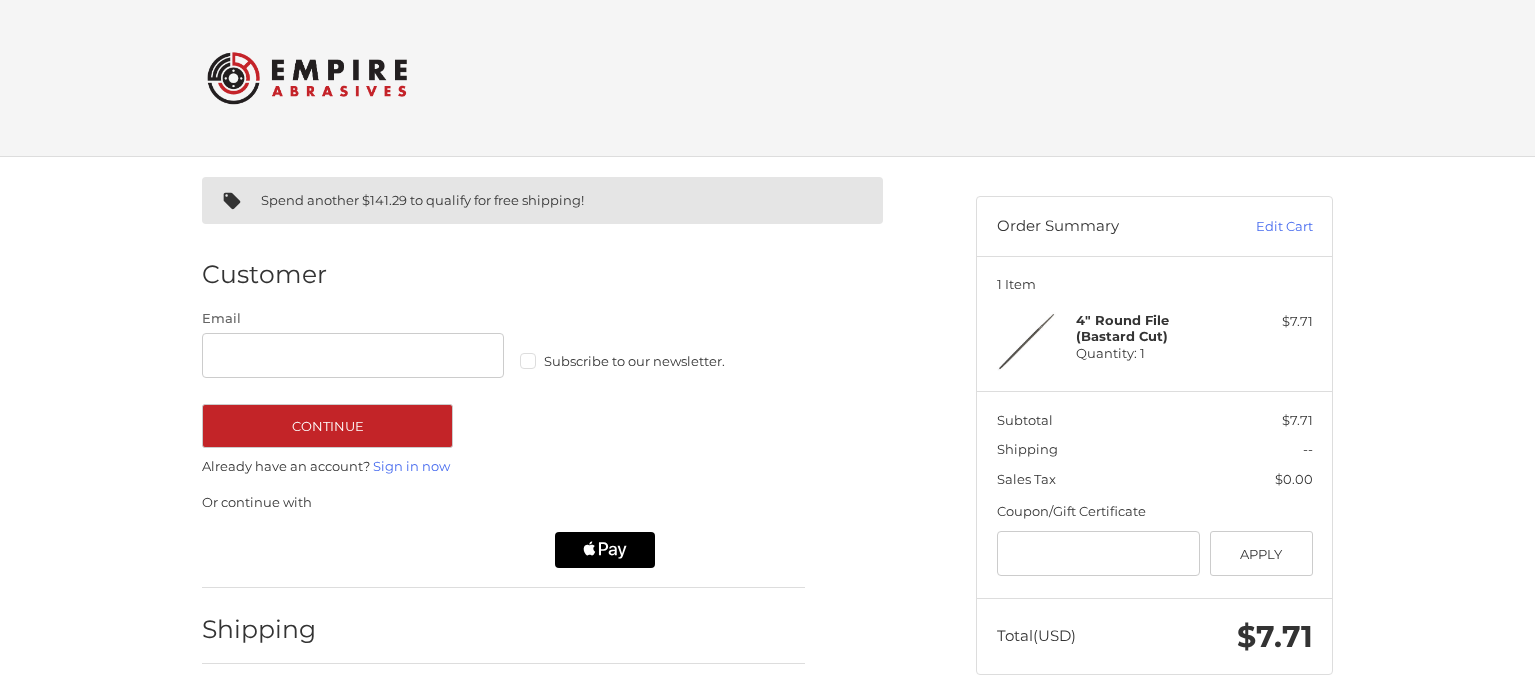 scroll, scrollTop: 143, scrollLeft: 0, axis: vertical 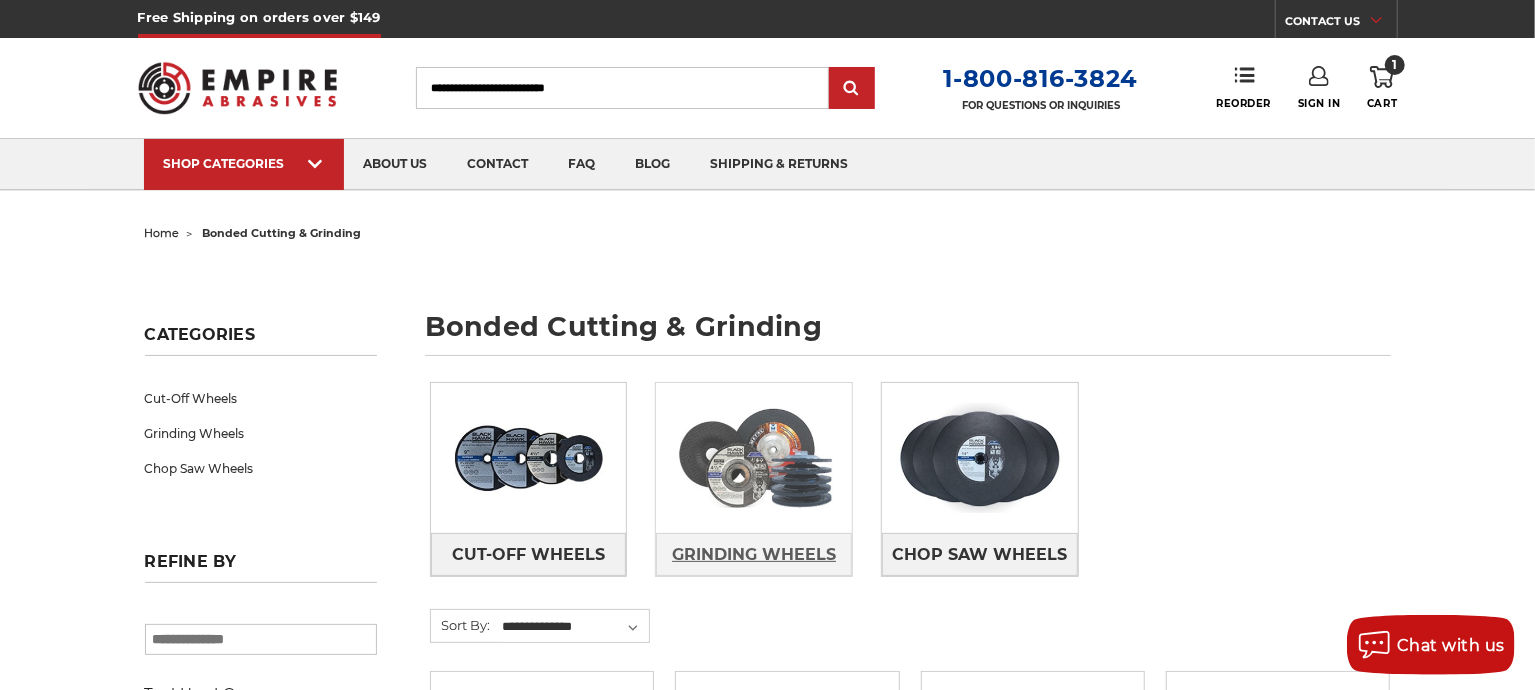 click on "Grinding Wheels" at bounding box center [754, 555] 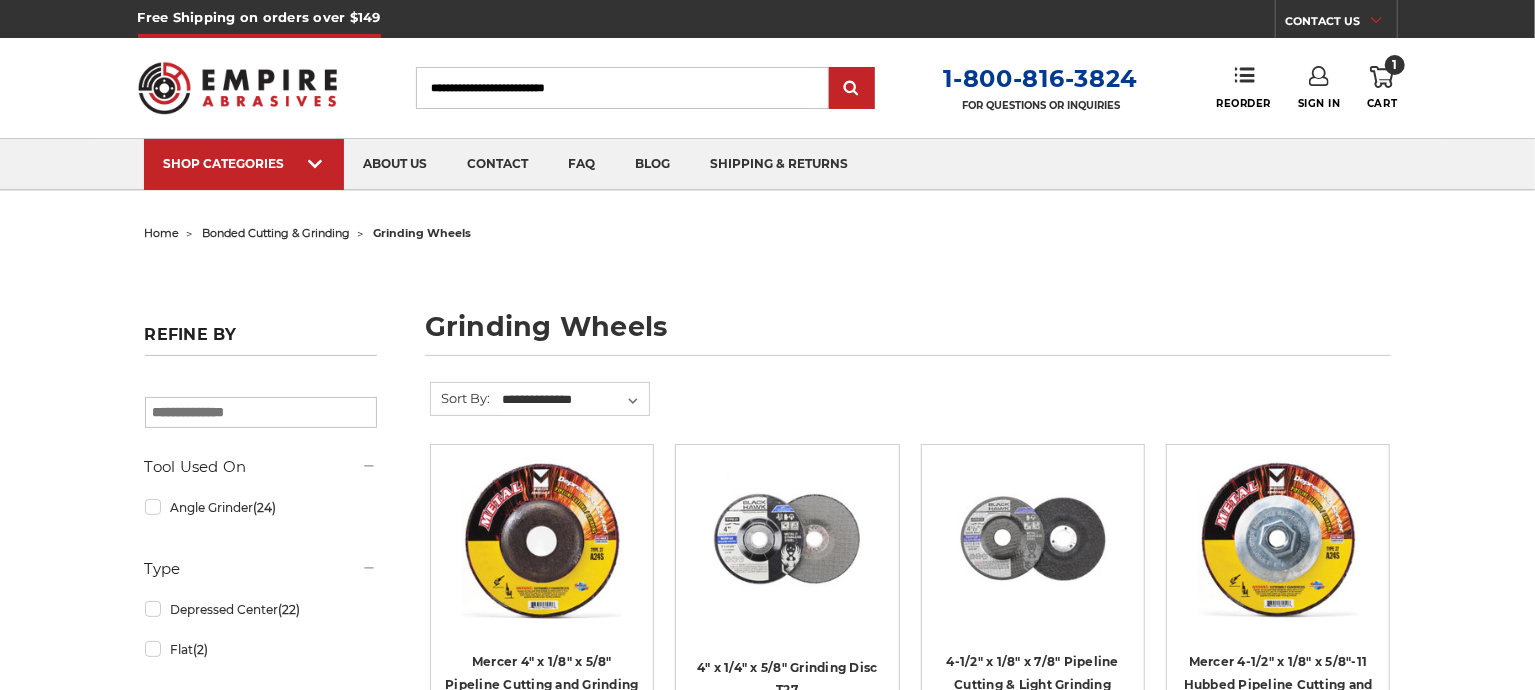 scroll, scrollTop: 196, scrollLeft: 0, axis: vertical 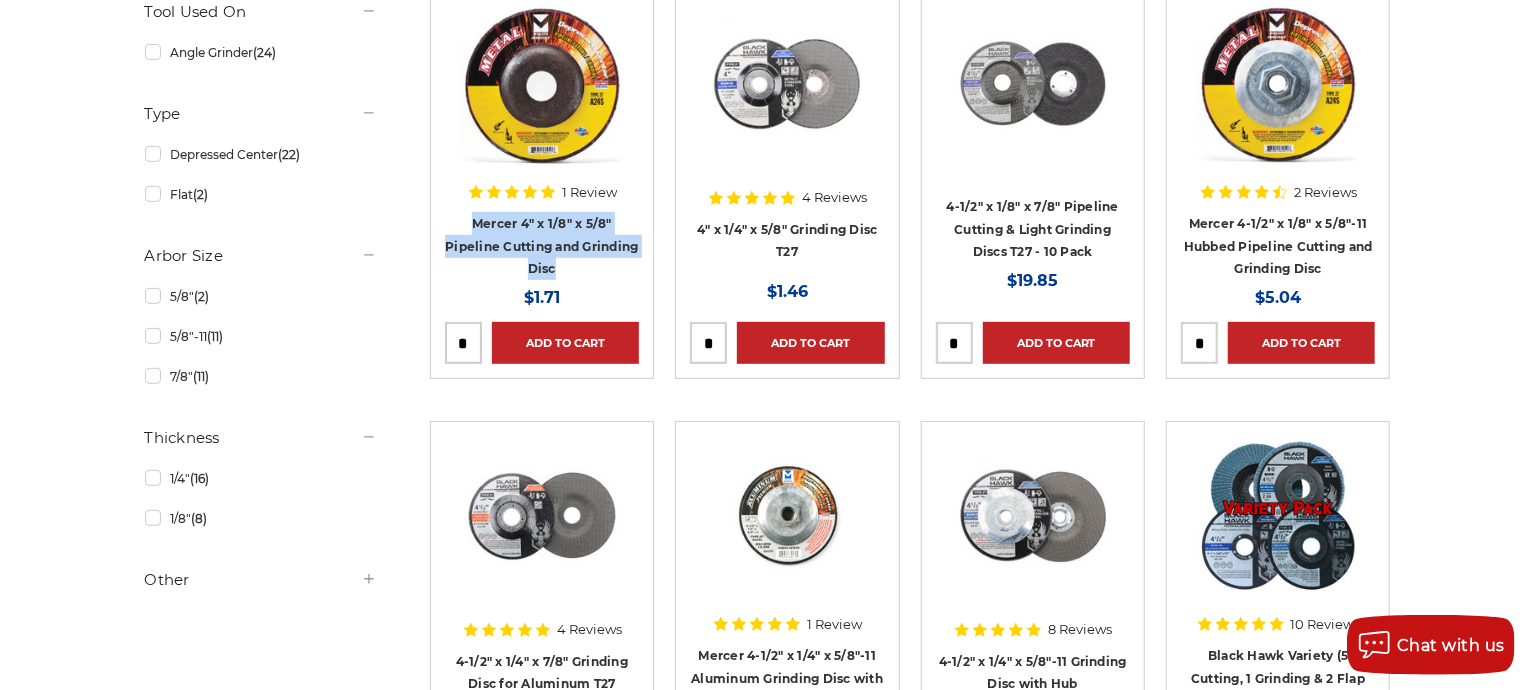 drag, startPoint x: 609, startPoint y: 267, endPoint x: 458, endPoint y: 225, distance: 156.73225 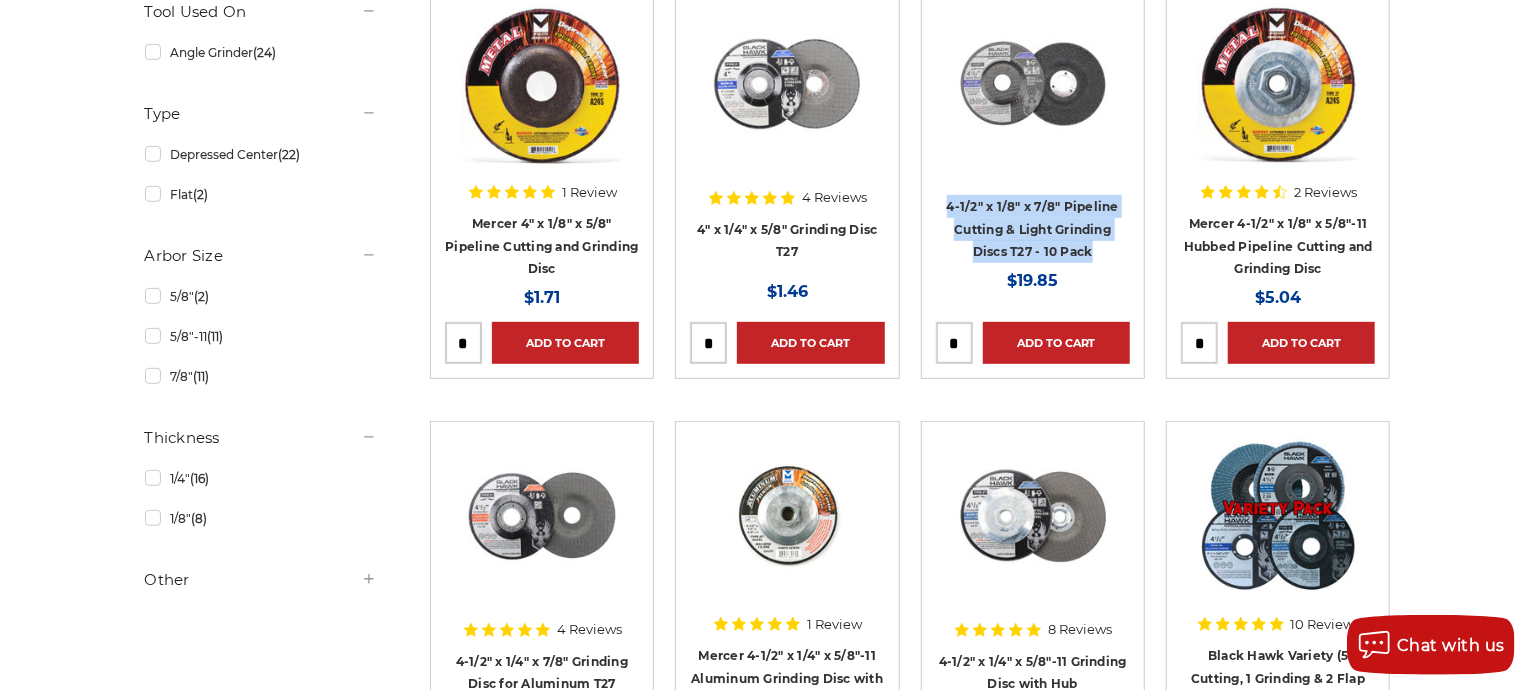 drag, startPoint x: 1111, startPoint y: 242, endPoint x: 939, endPoint y: 200, distance: 177.05367 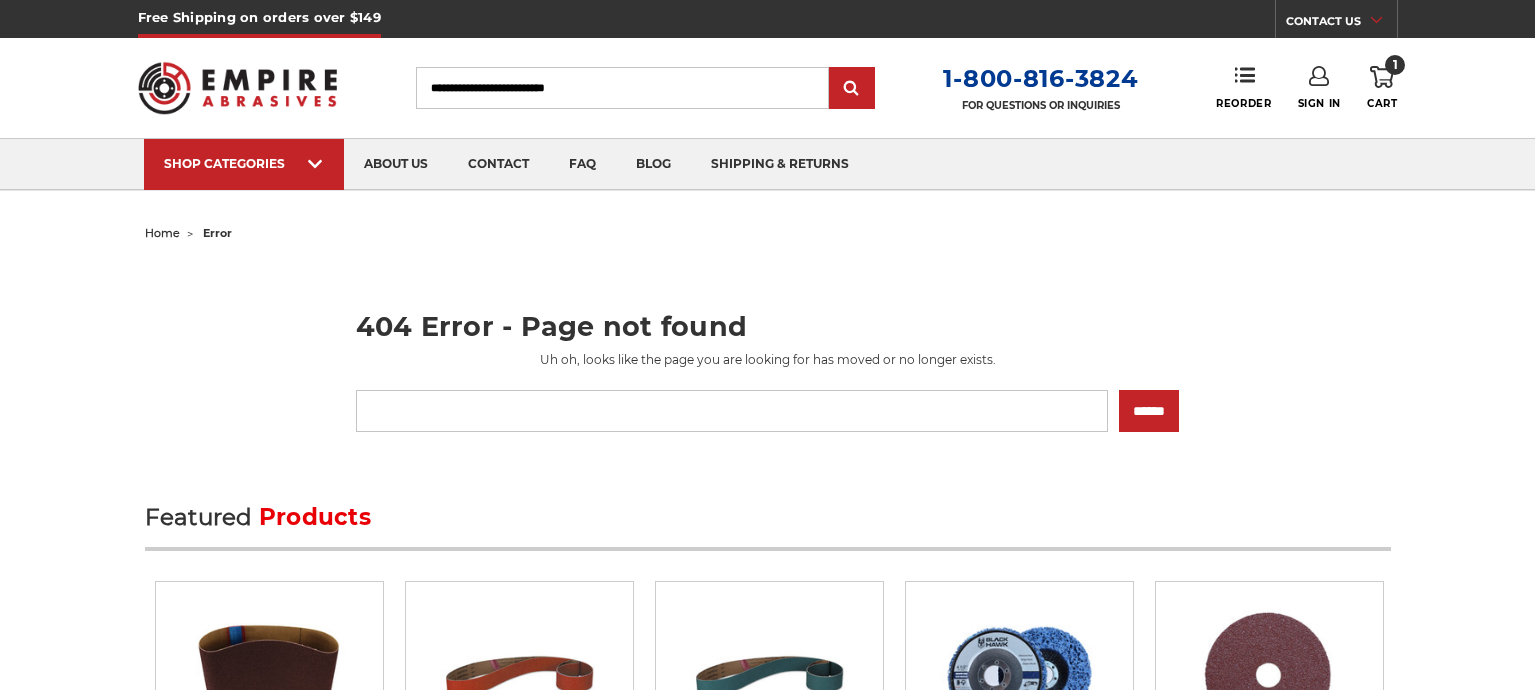 scroll, scrollTop: 0, scrollLeft: 0, axis: both 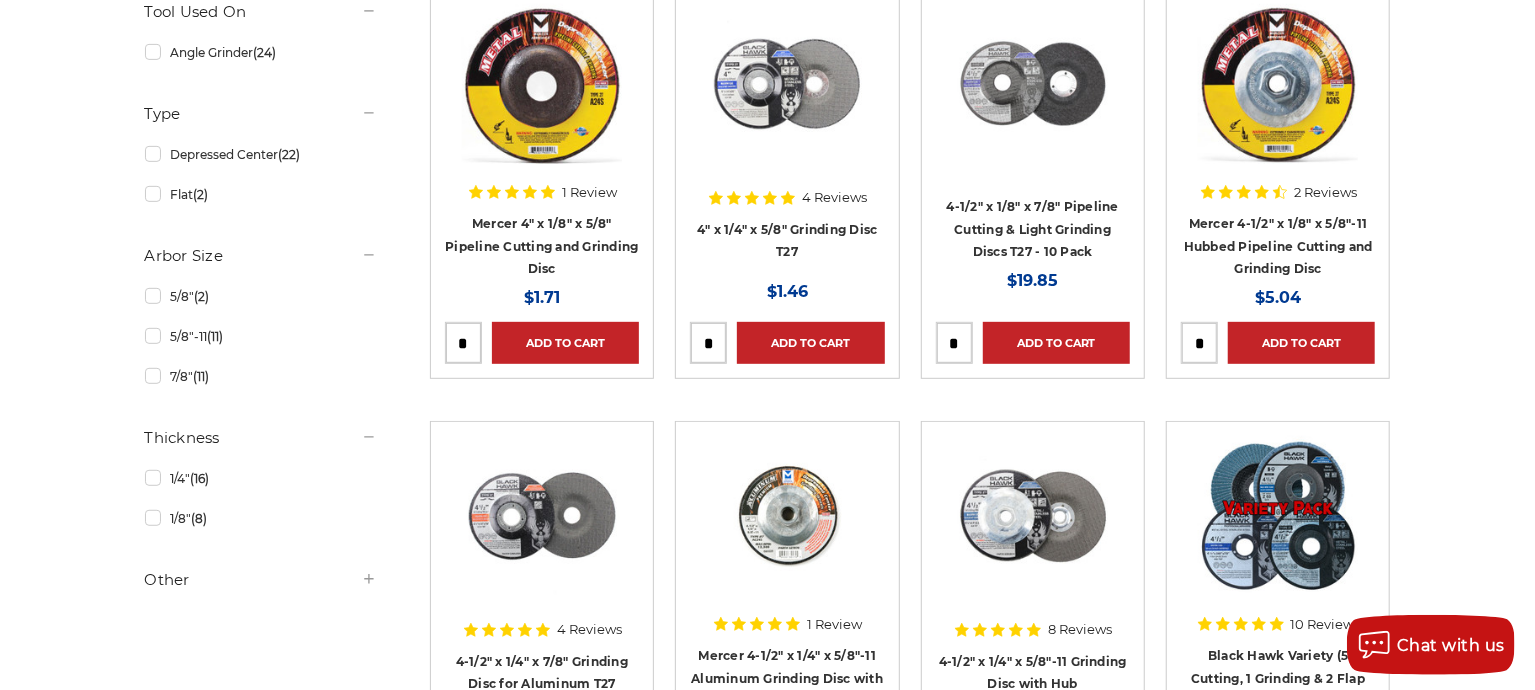 click on "home
bonded cutting & grinding
grinding wheels
grinding wheels
Refine by
×
Browse by Choose Your Grit, Grit & more
Hide Filters
Show Filters
Tool Used On" at bounding box center (768, 2091) 